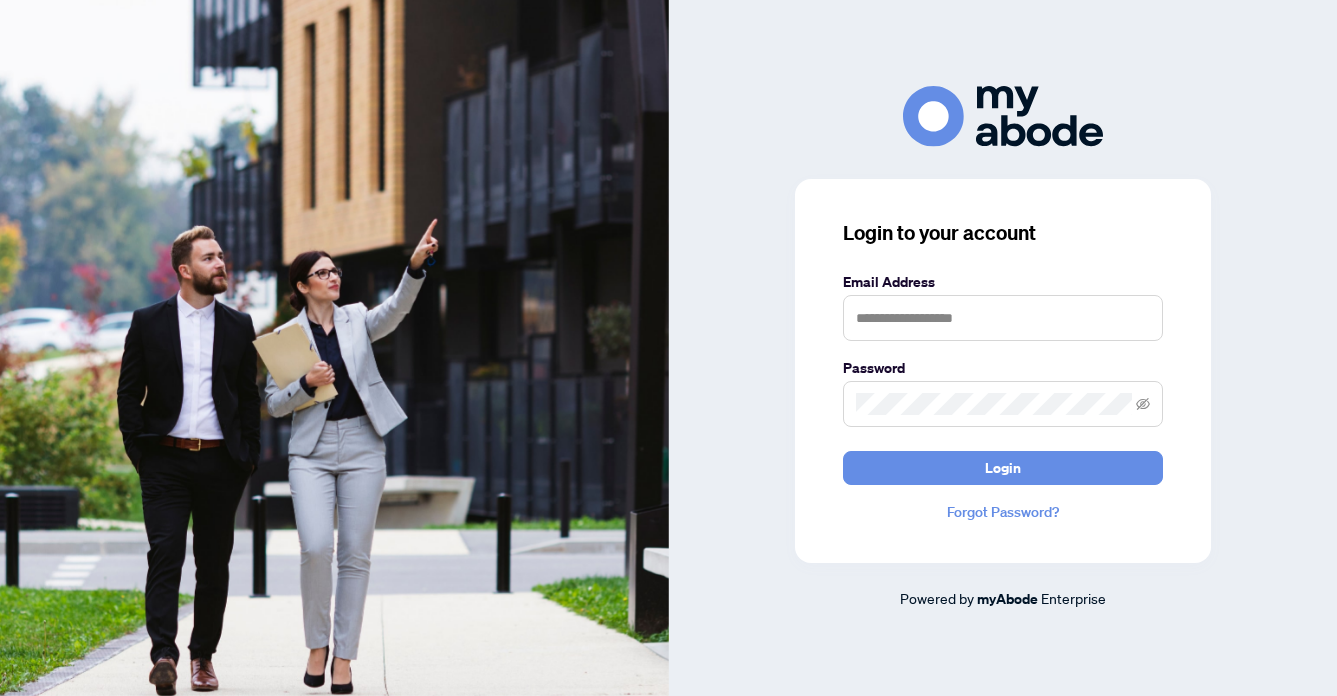 scroll, scrollTop: 0, scrollLeft: 0, axis: both 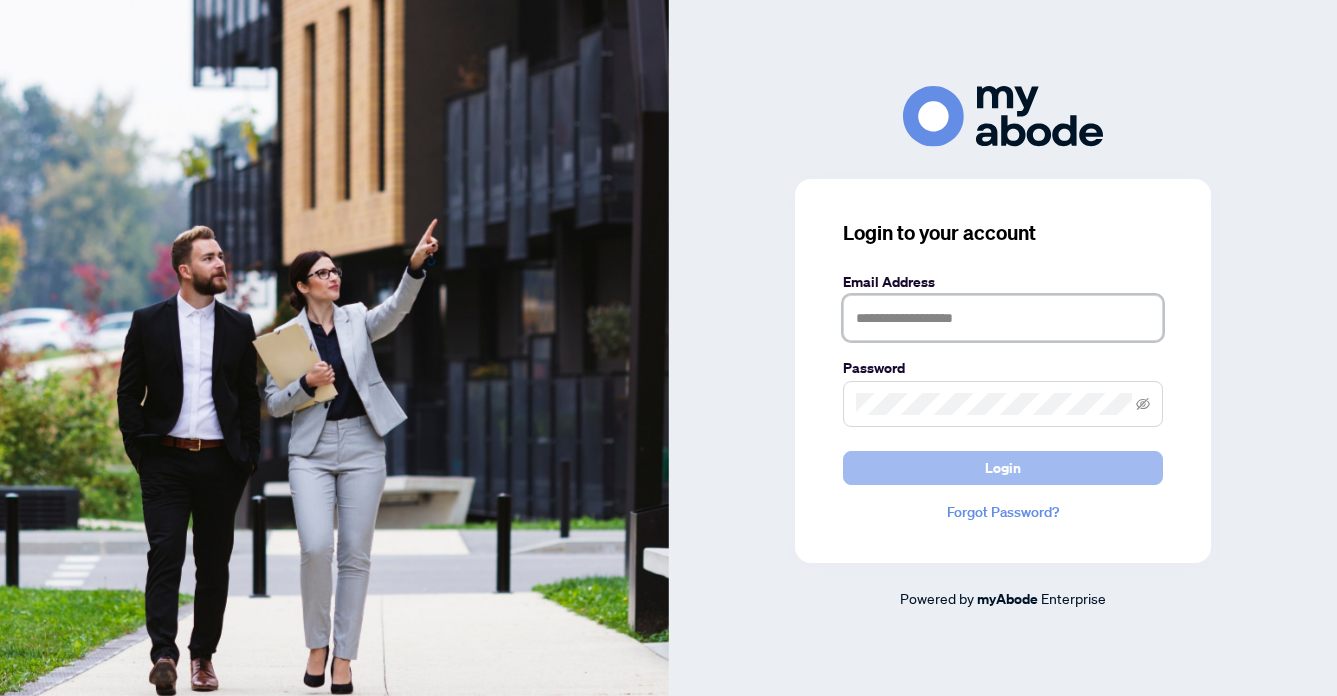 type on "**********" 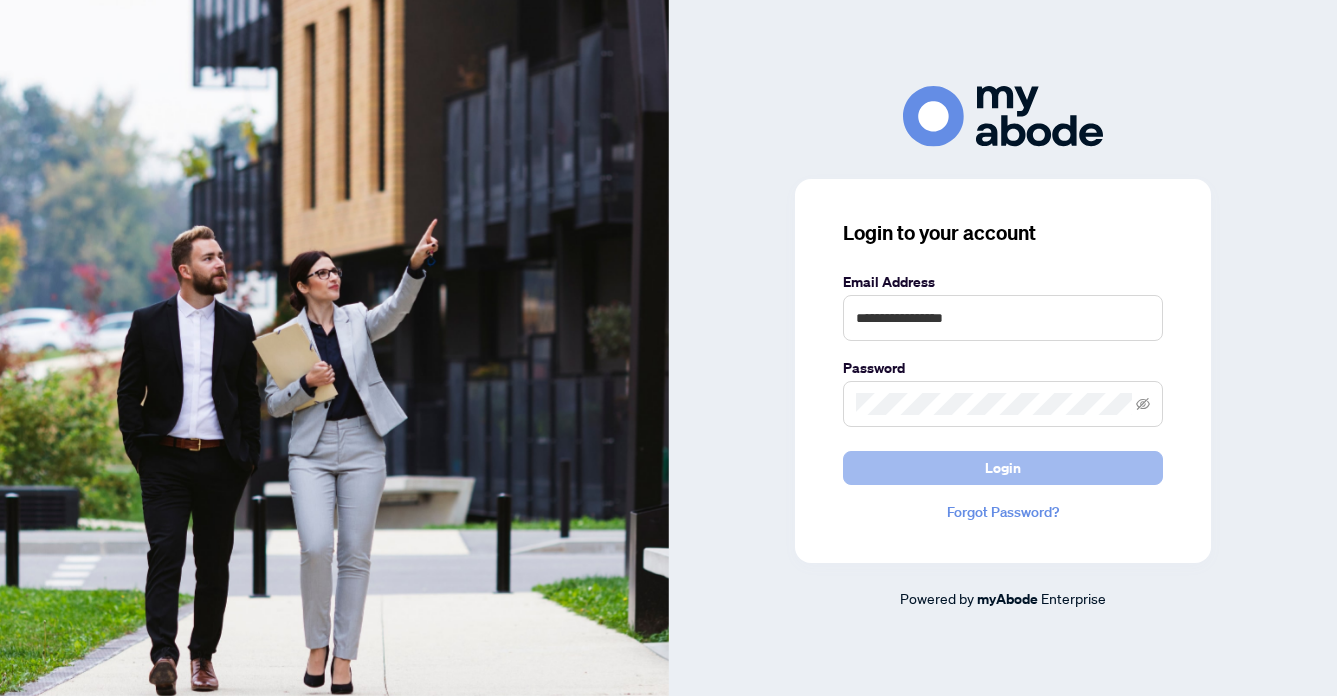 click on "Login" at bounding box center (1003, 468) 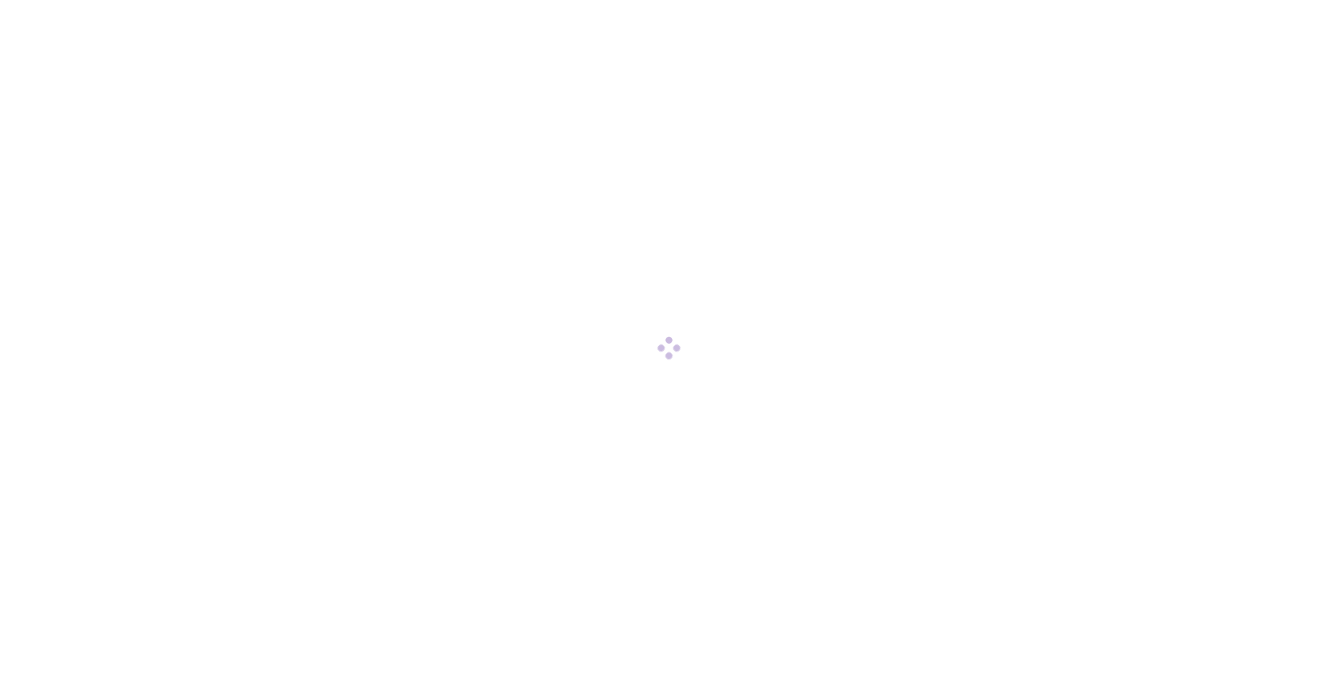 scroll, scrollTop: 0, scrollLeft: 0, axis: both 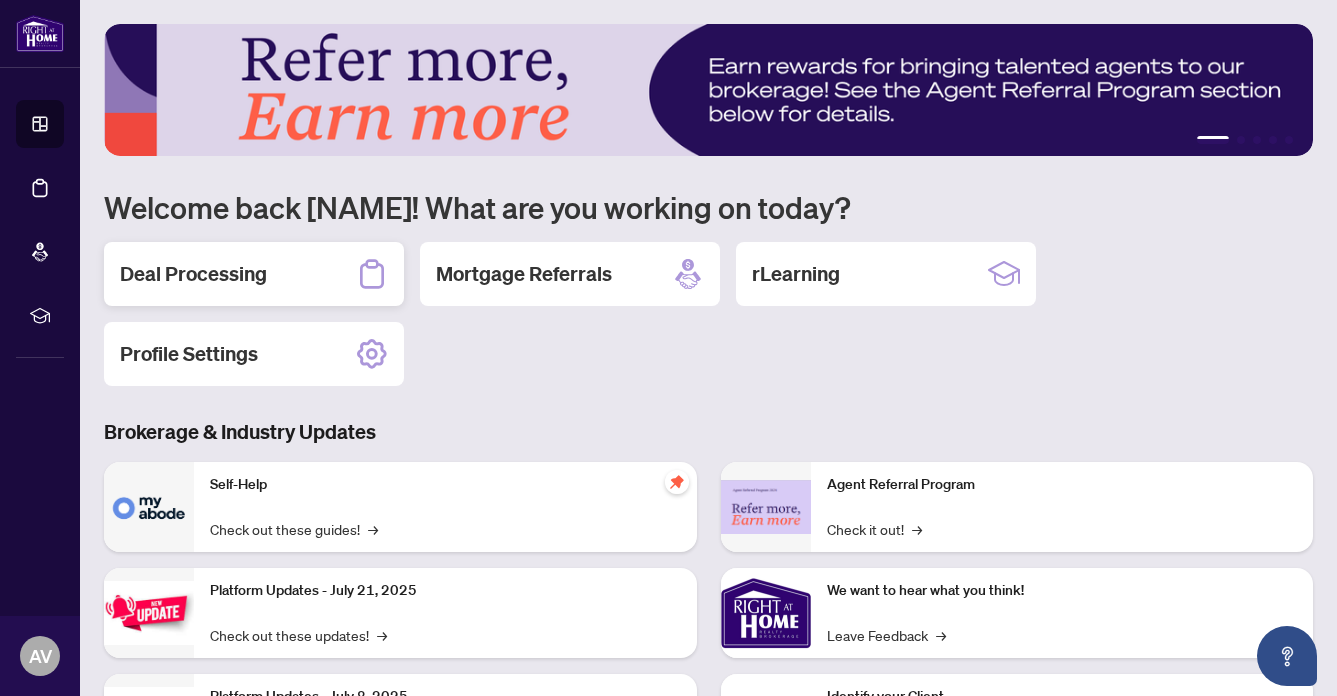 click on "Deal Processing" at bounding box center [193, 274] 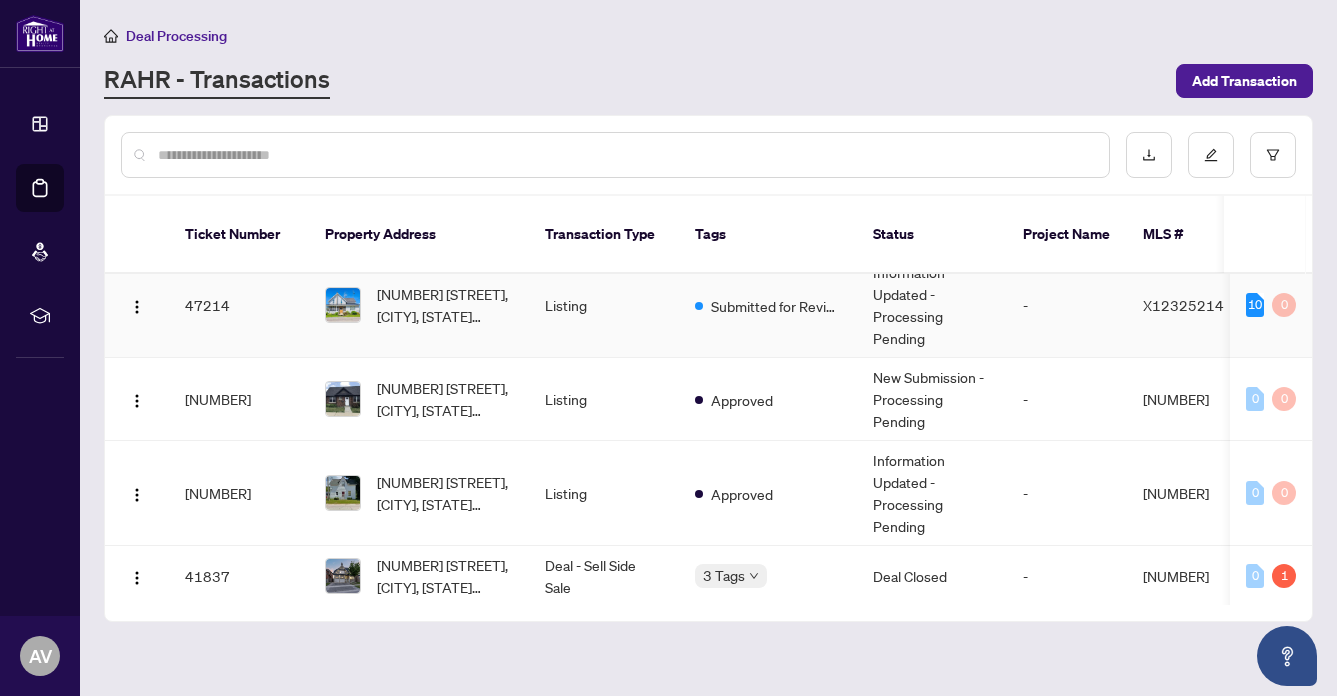 scroll, scrollTop: 272, scrollLeft: 0, axis: vertical 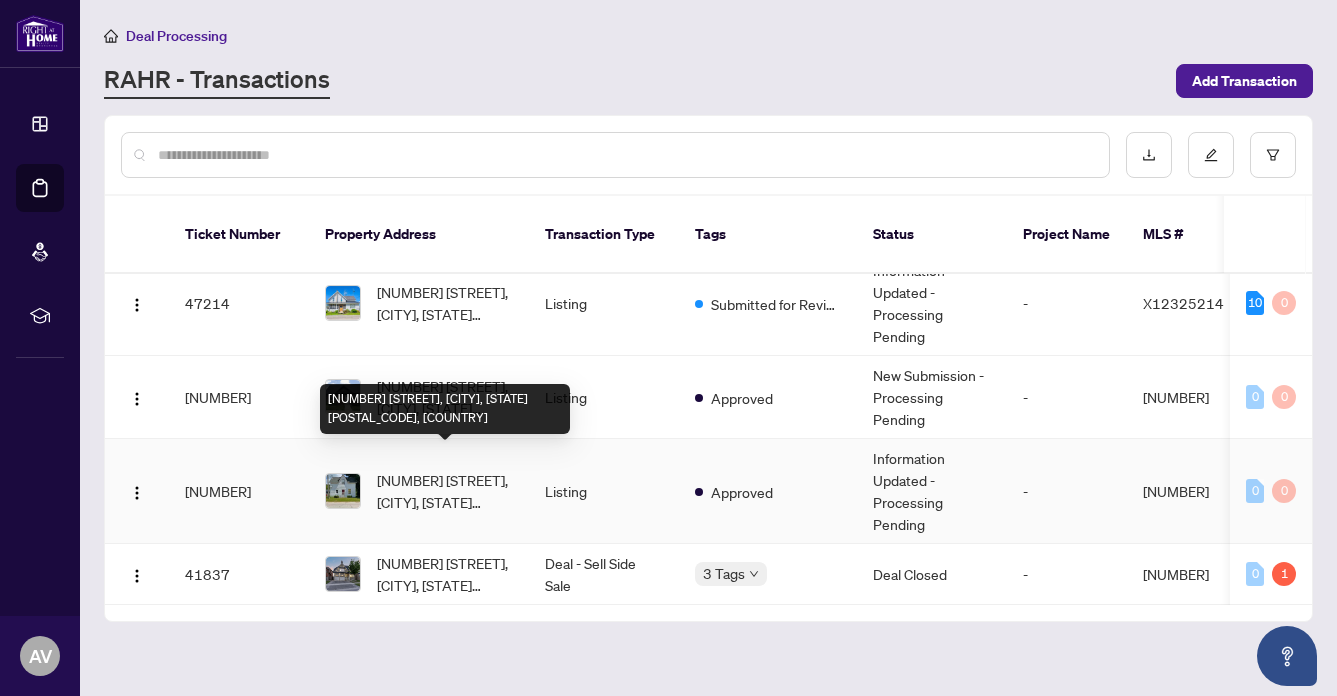 click on "[NUMBER] [STREET], [CITY], [STATE] [POSTAL_CODE], [COUNTRY]" at bounding box center [445, 491] 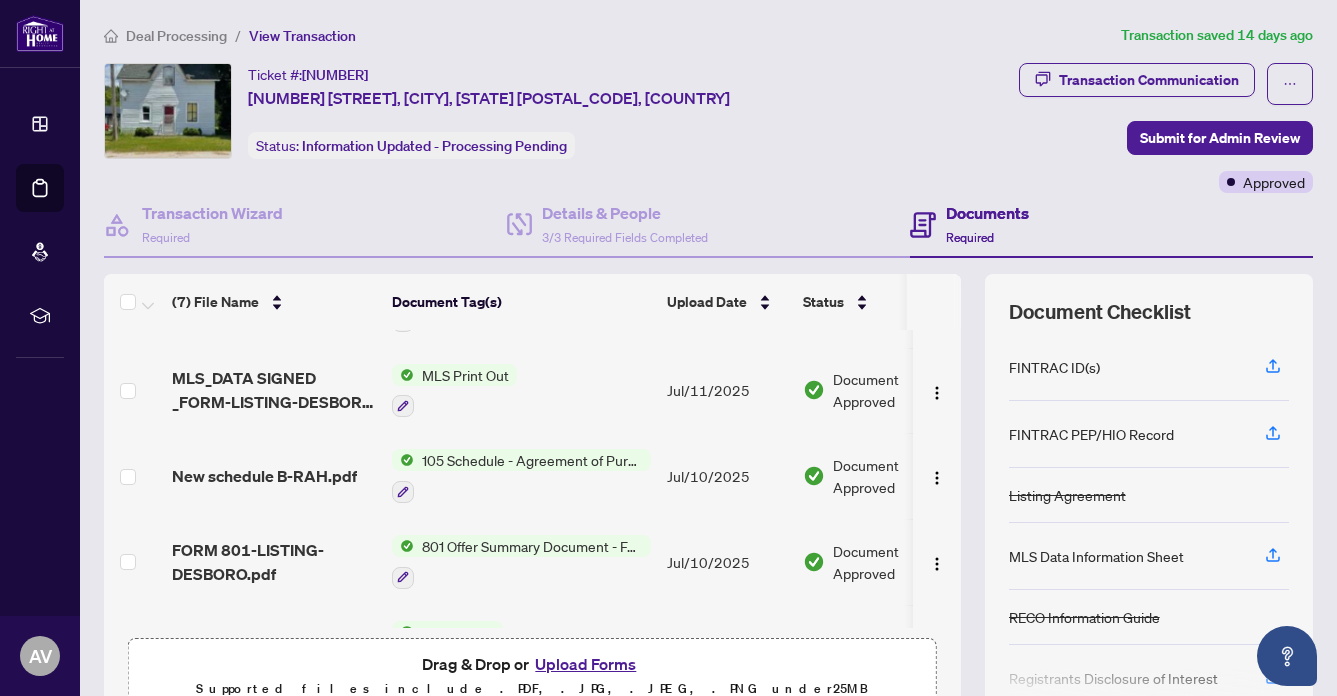 scroll, scrollTop: 302, scrollLeft: 0, axis: vertical 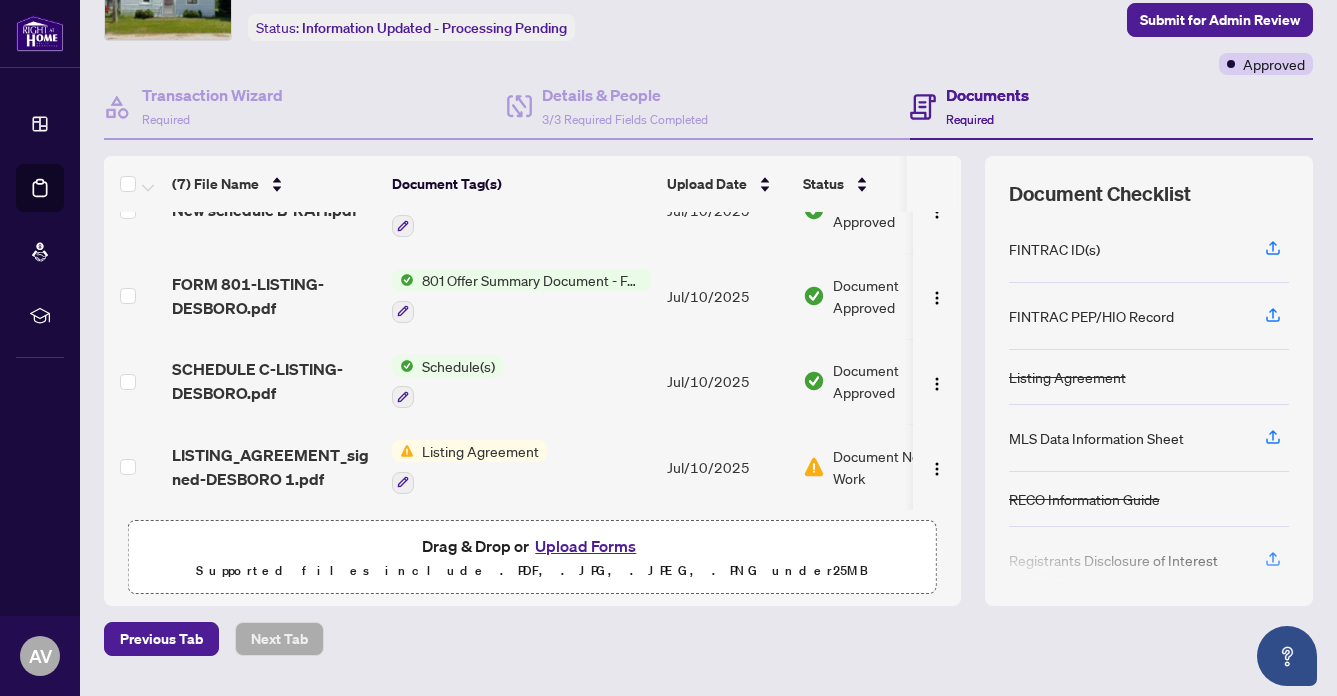 click on "Listing Agreement" at bounding box center [480, 451] 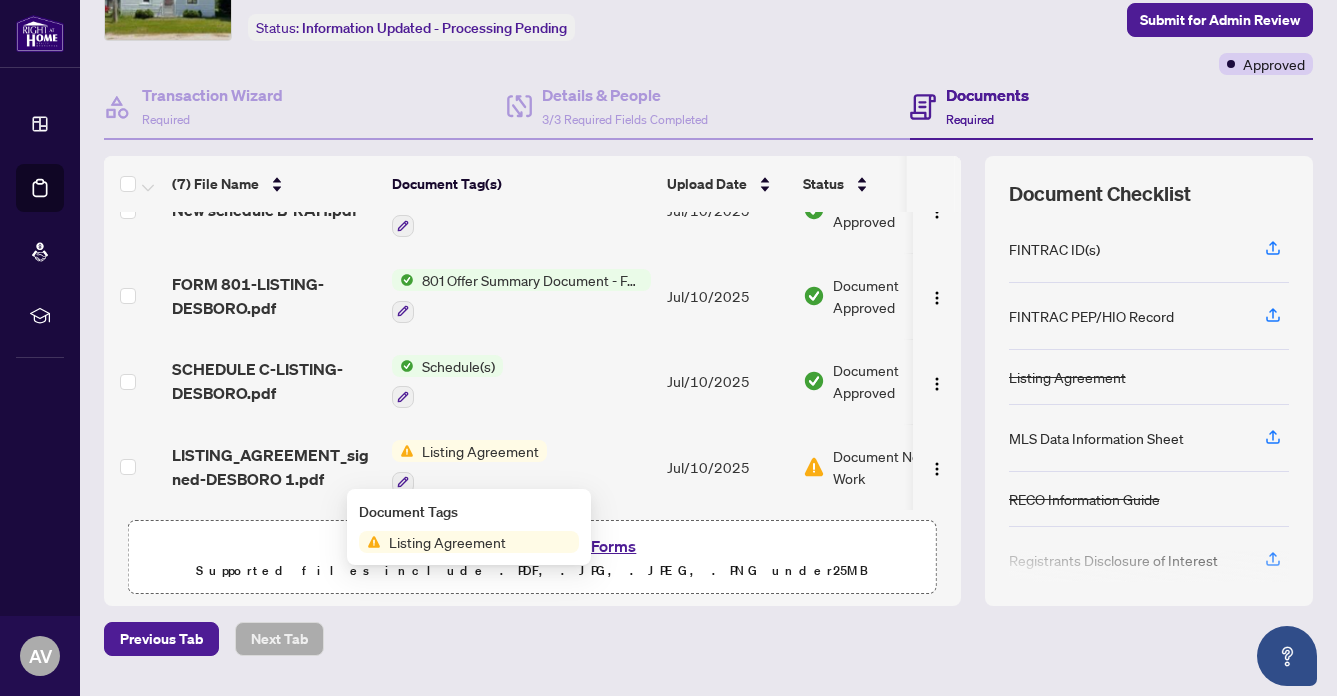 click on "Listing Agreement" at bounding box center (447, 542) 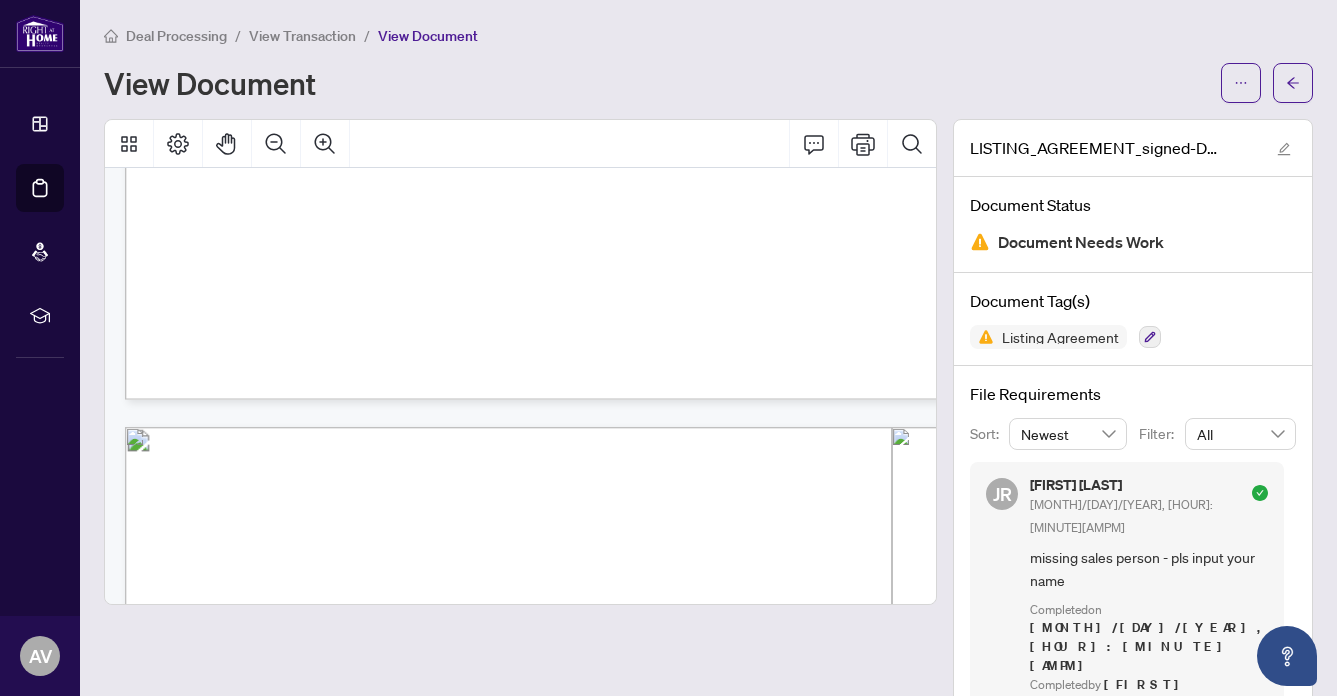 scroll, scrollTop: 1844, scrollLeft: 0, axis: vertical 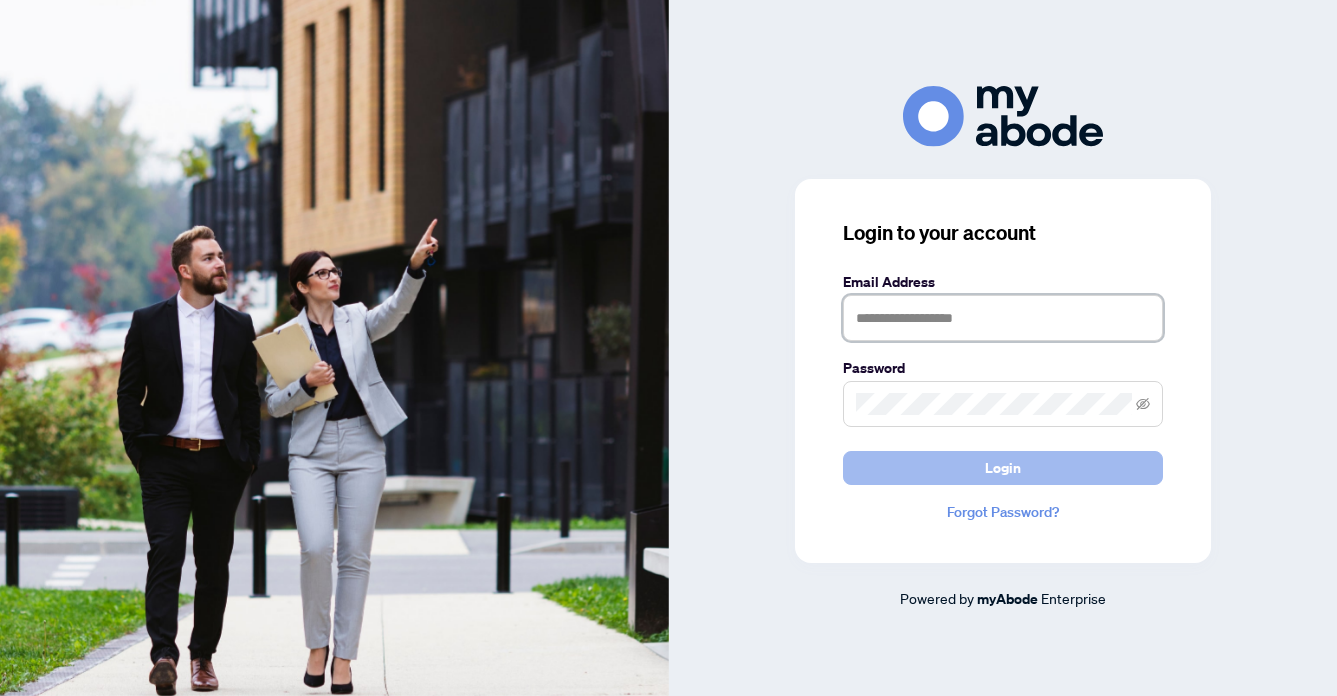 type on "**********" 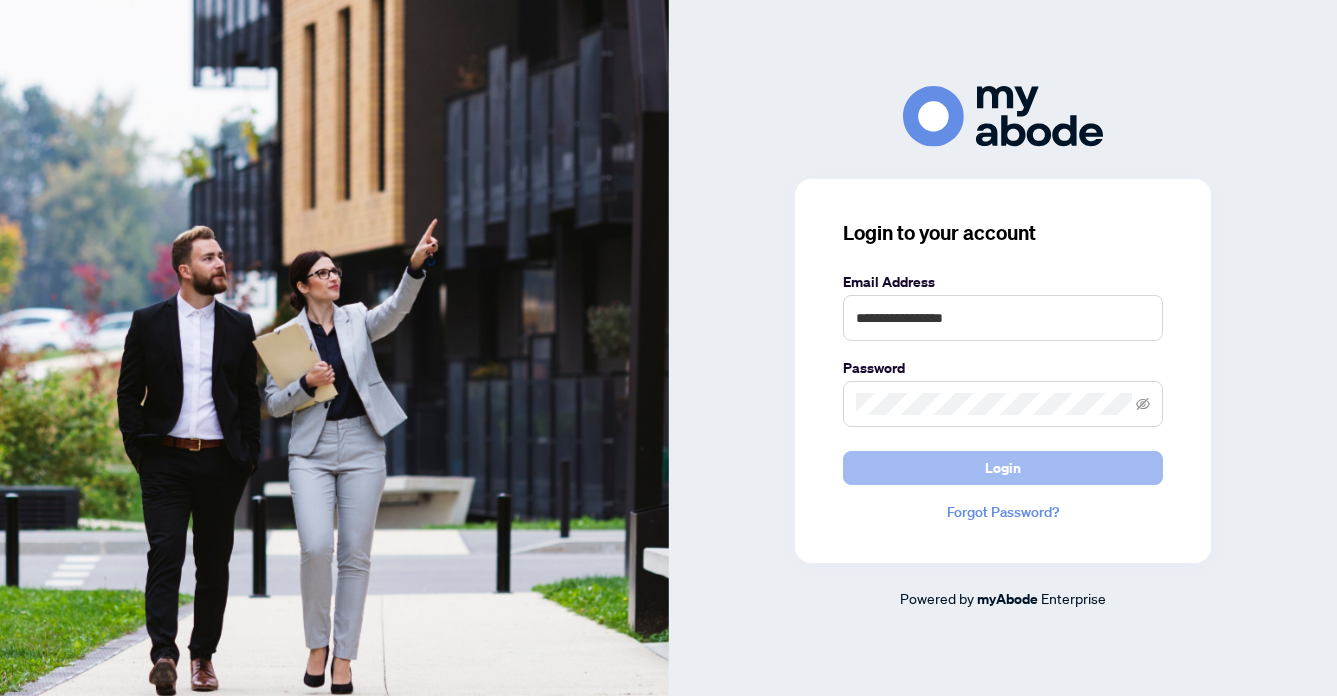 click on "Login" at bounding box center (1003, 468) 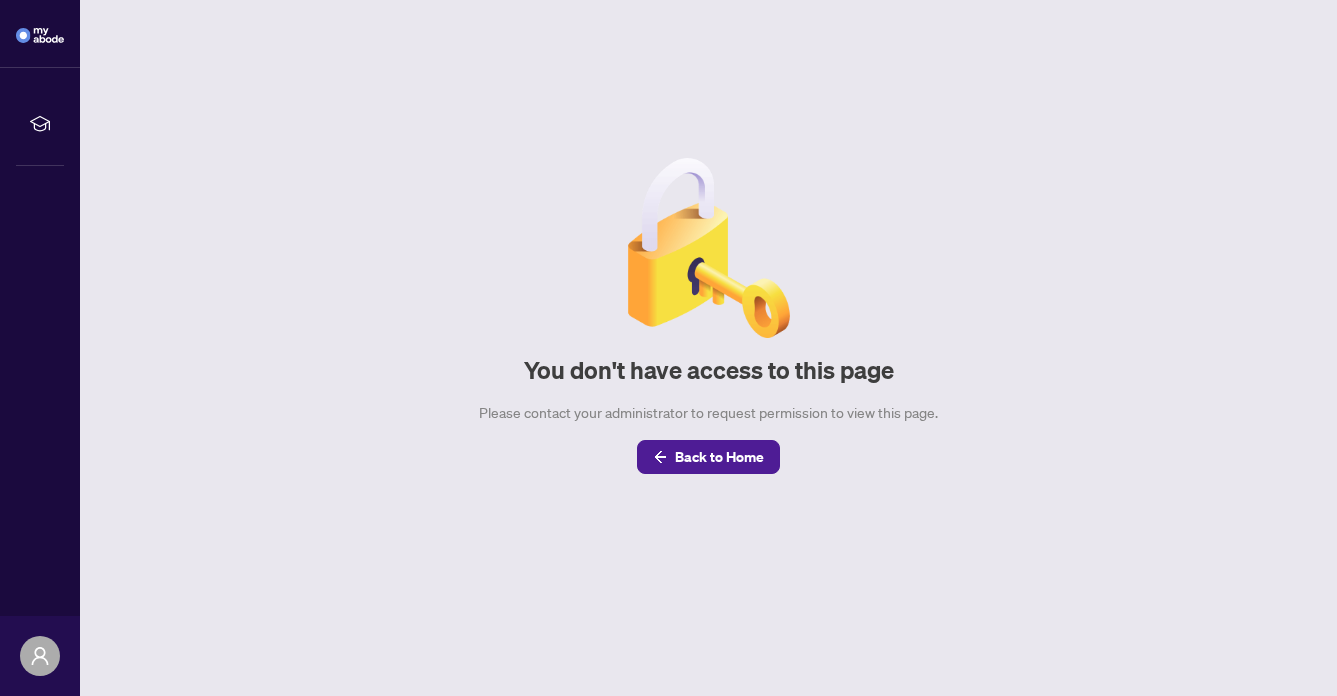 scroll, scrollTop: 0, scrollLeft: 0, axis: both 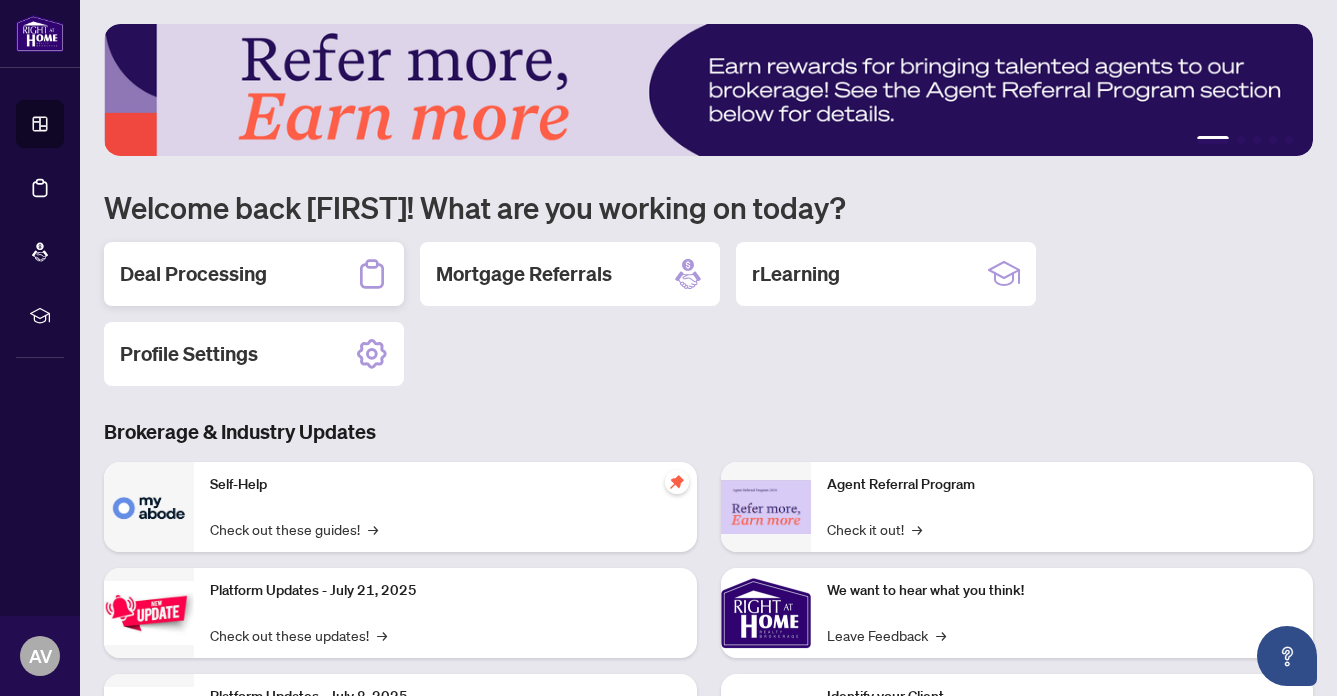 click on "Deal Processing" at bounding box center [193, 274] 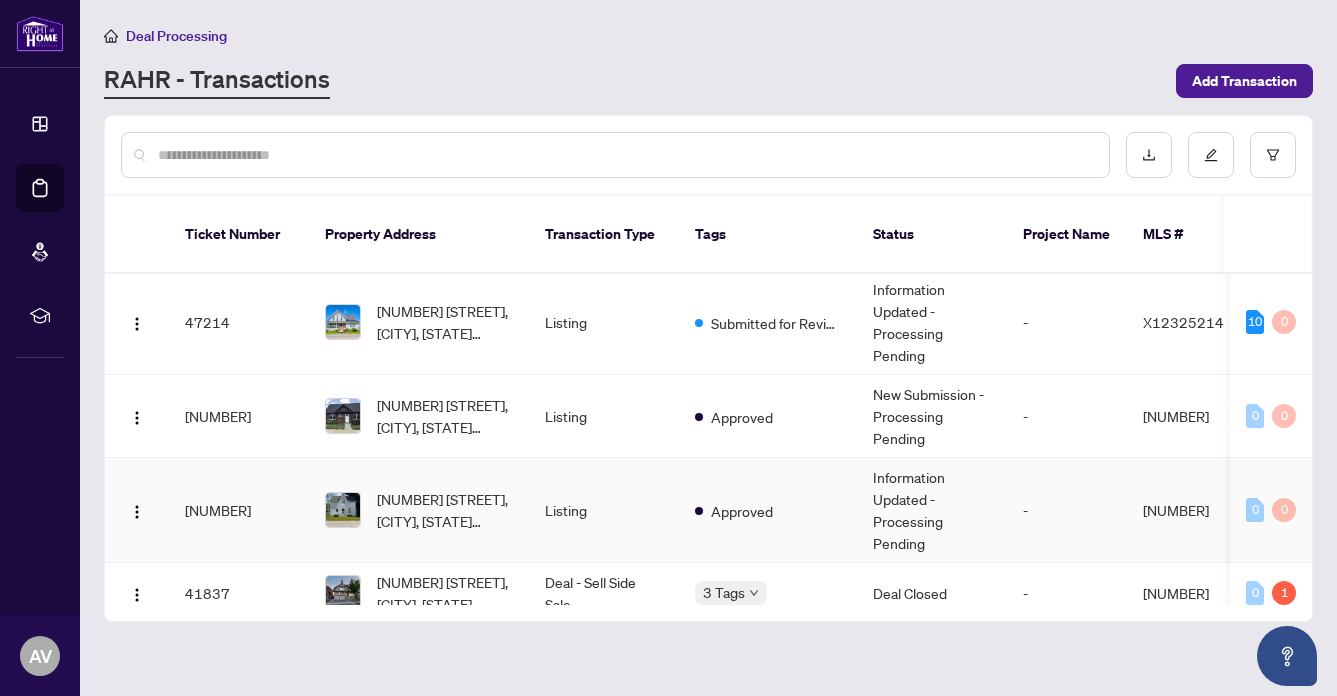 scroll, scrollTop: 270, scrollLeft: 0, axis: vertical 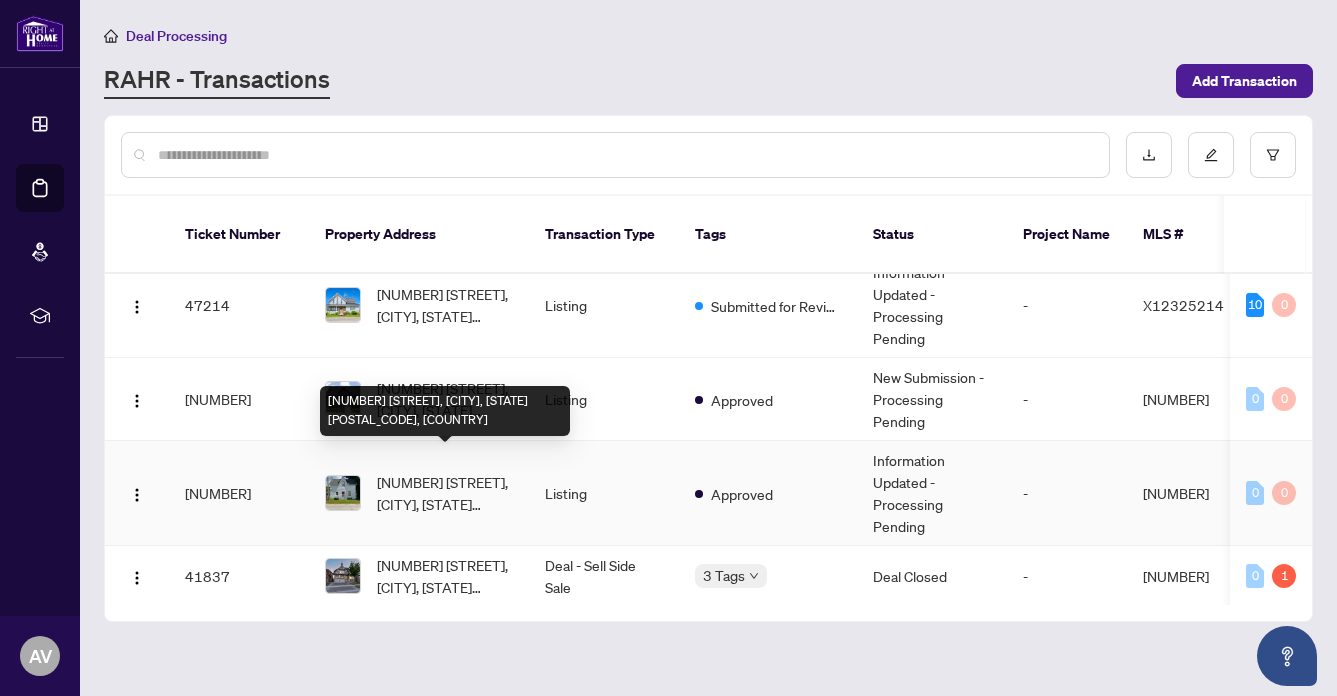 click on "[NUMBER] [STREET], [CITY], [STATE] [POSTAL_CODE], [COUNTRY]" at bounding box center (445, 493) 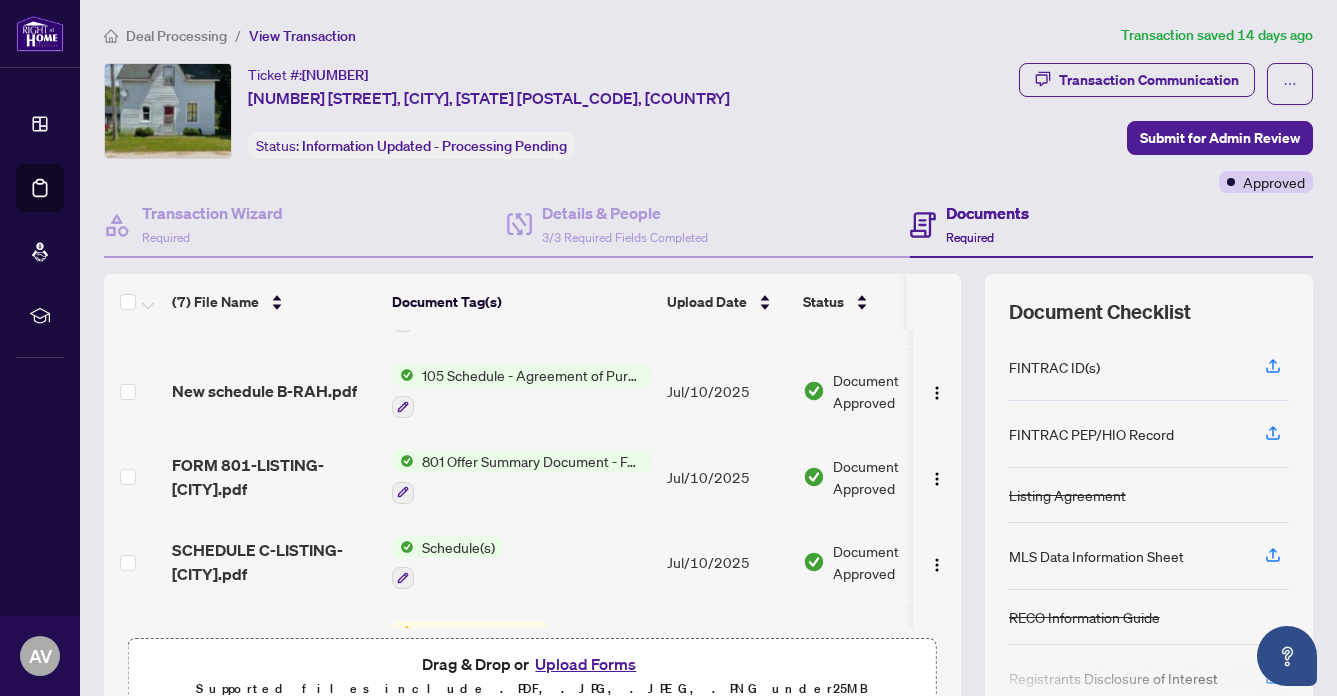 scroll, scrollTop: 302, scrollLeft: 0, axis: vertical 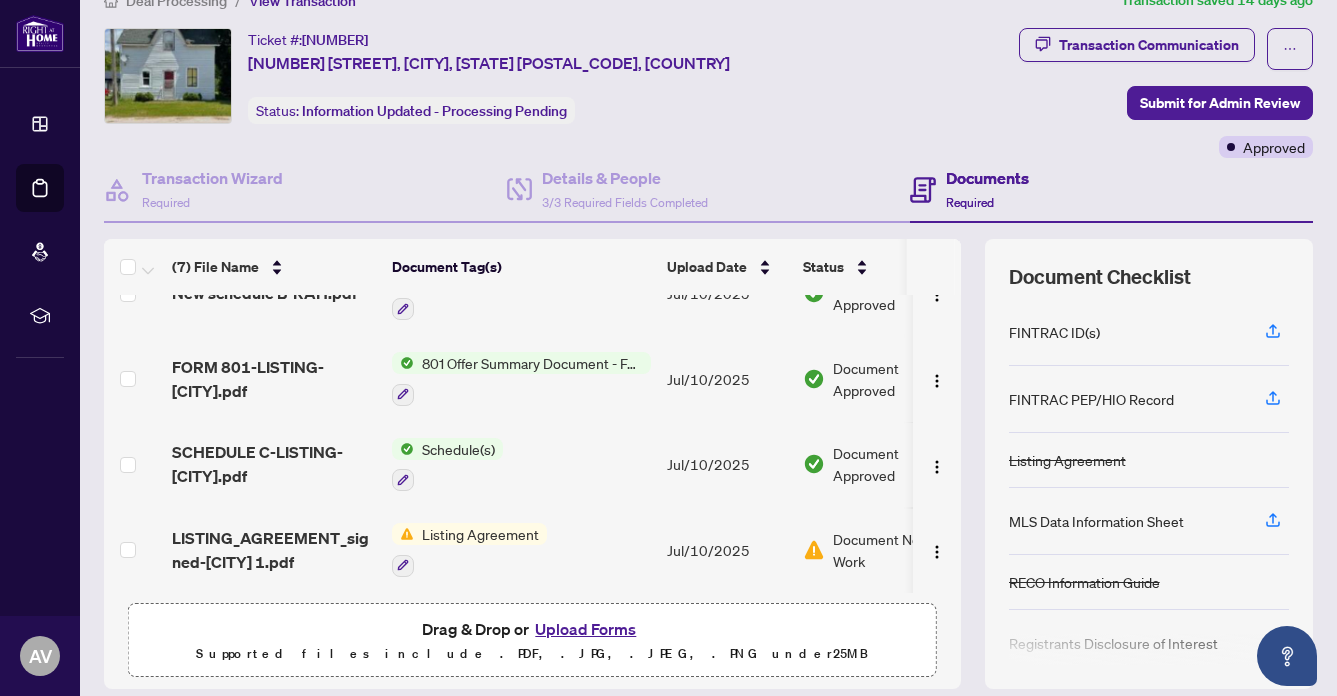 click on "Listing Agreement" at bounding box center [480, 534] 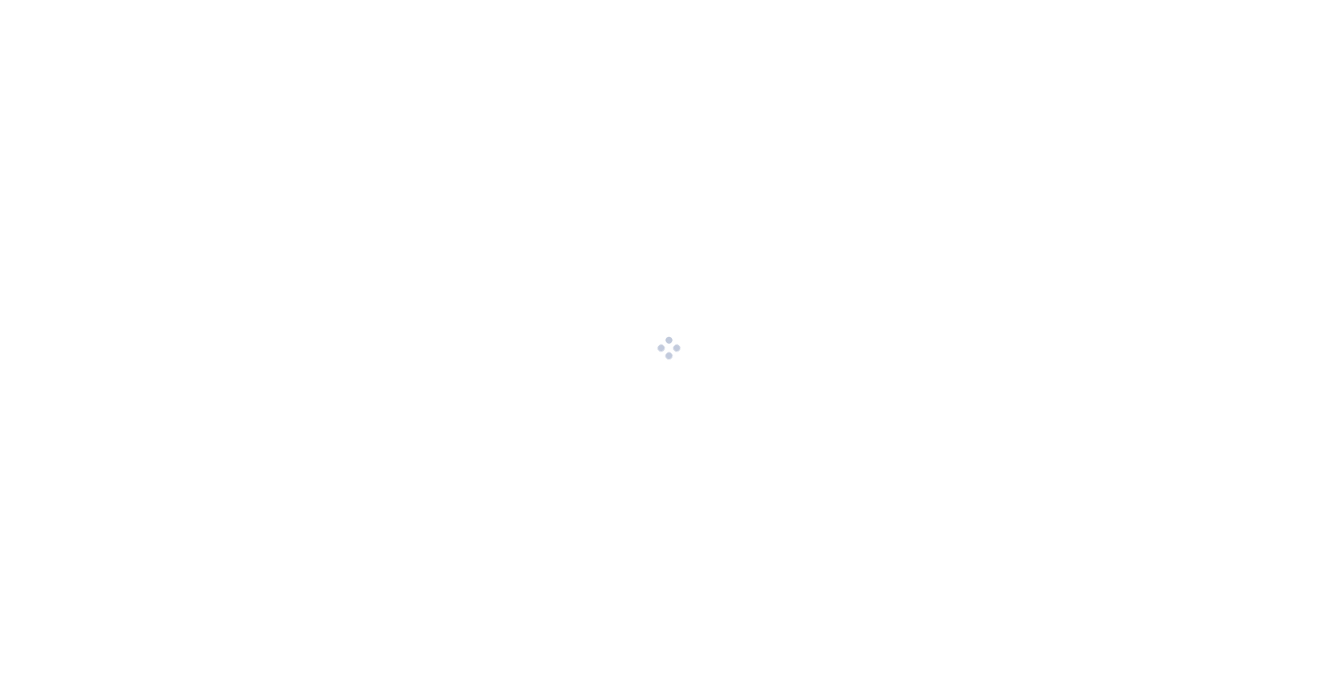 scroll, scrollTop: 0, scrollLeft: 0, axis: both 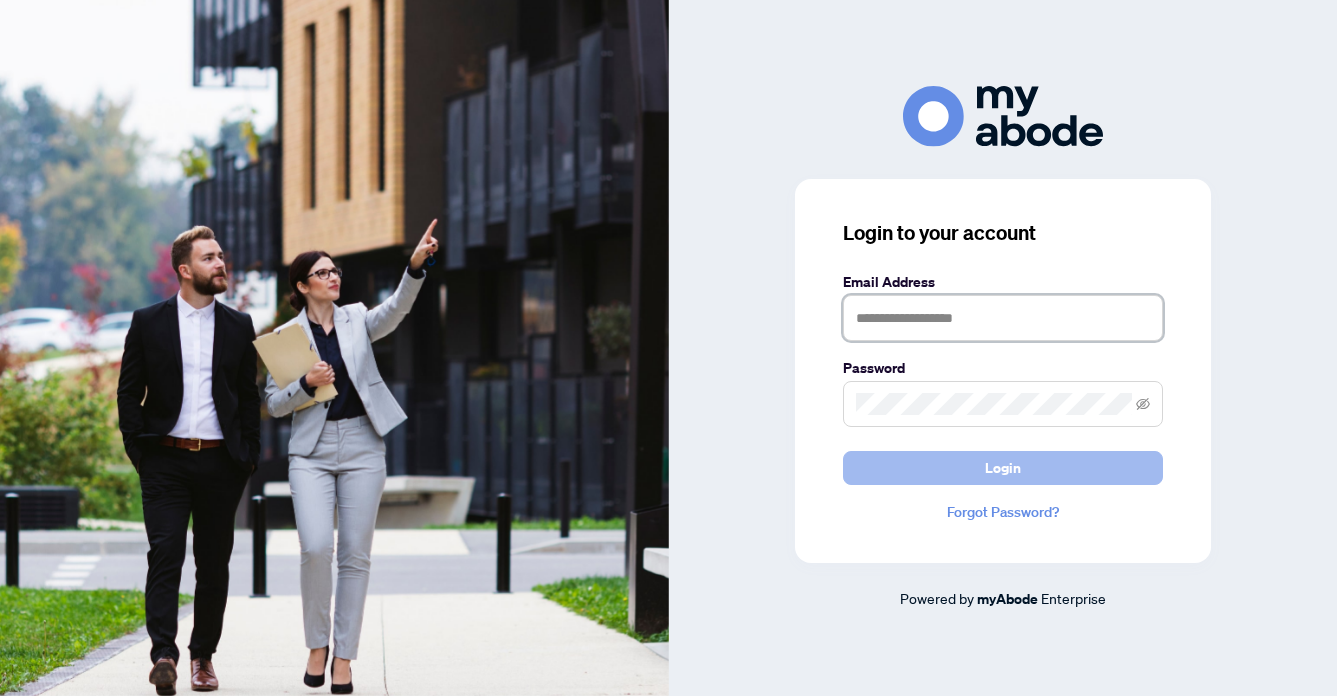 type on "**********" 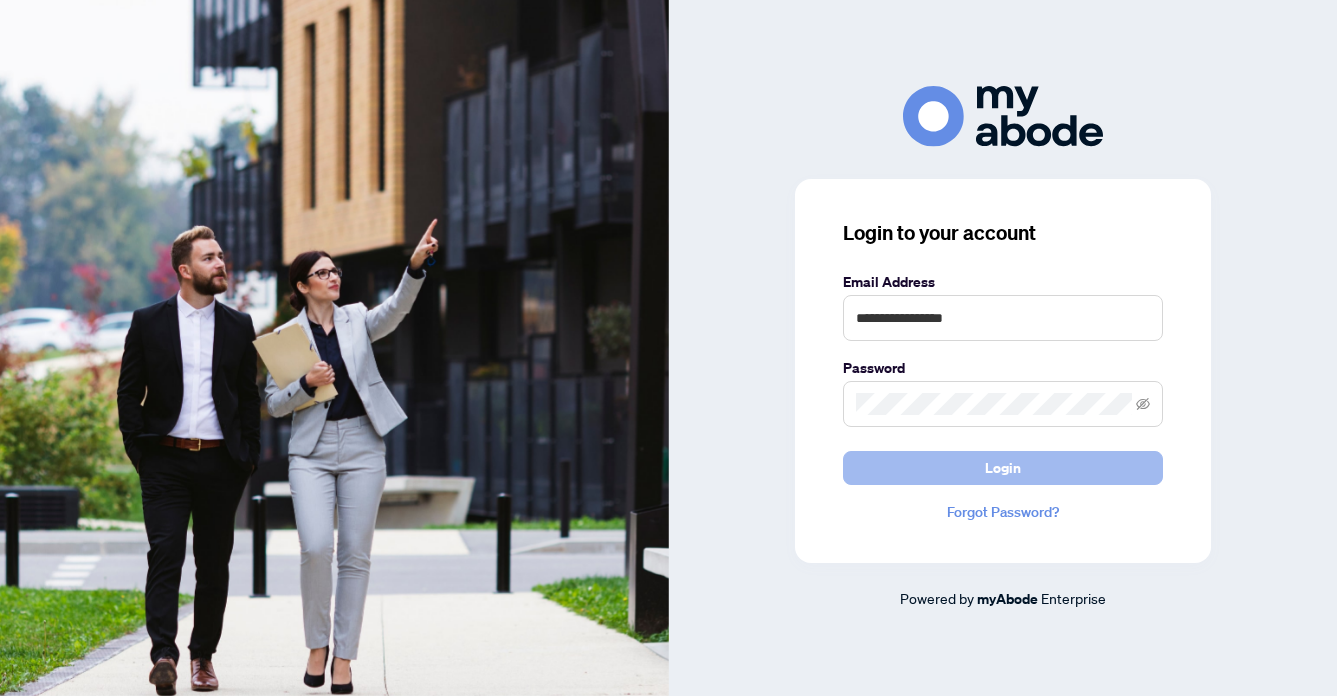click on "Login" at bounding box center (1003, 468) 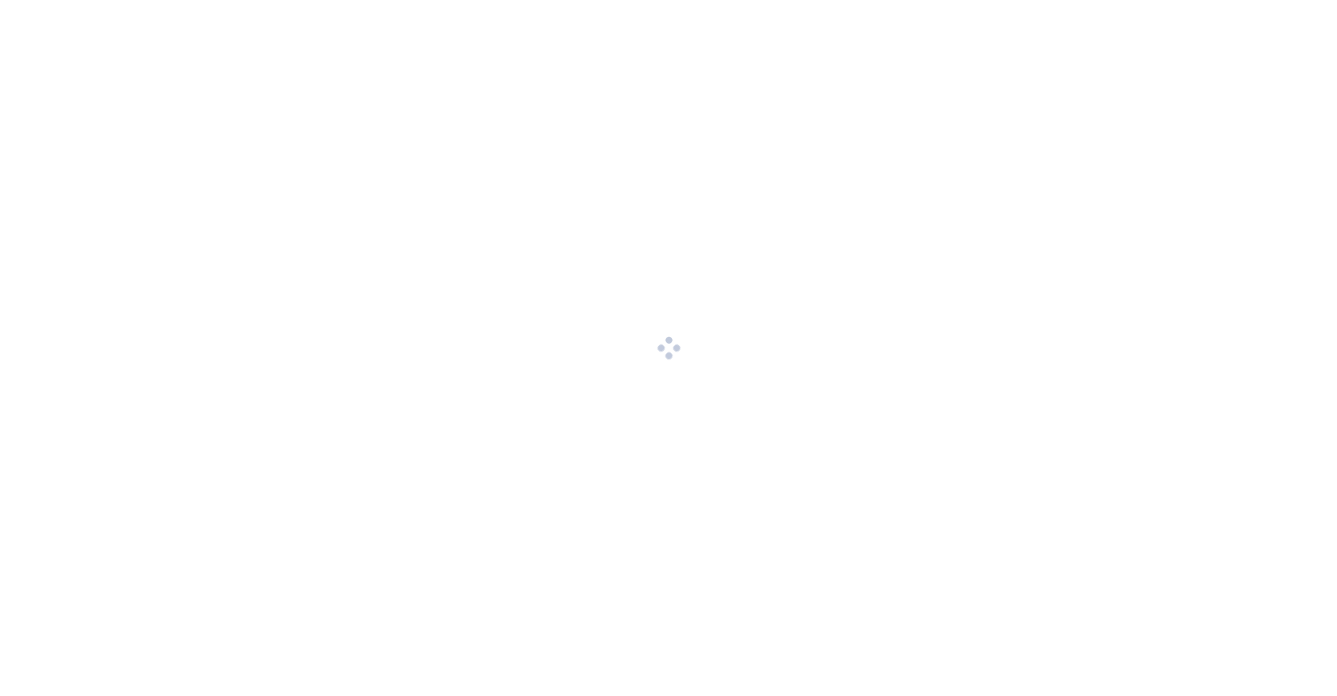 scroll, scrollTop: 0, scrollLeft: 0, axis: both 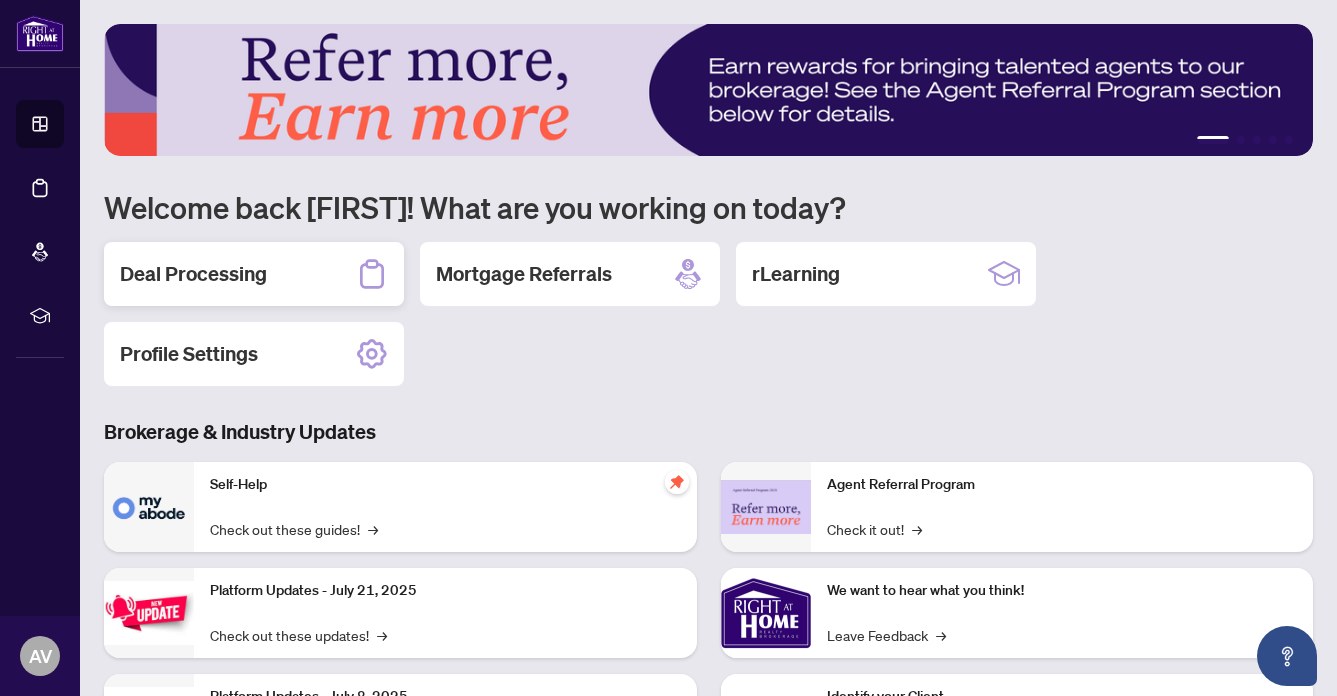 click on "Deal Processing" at bounding box center (193, 274) 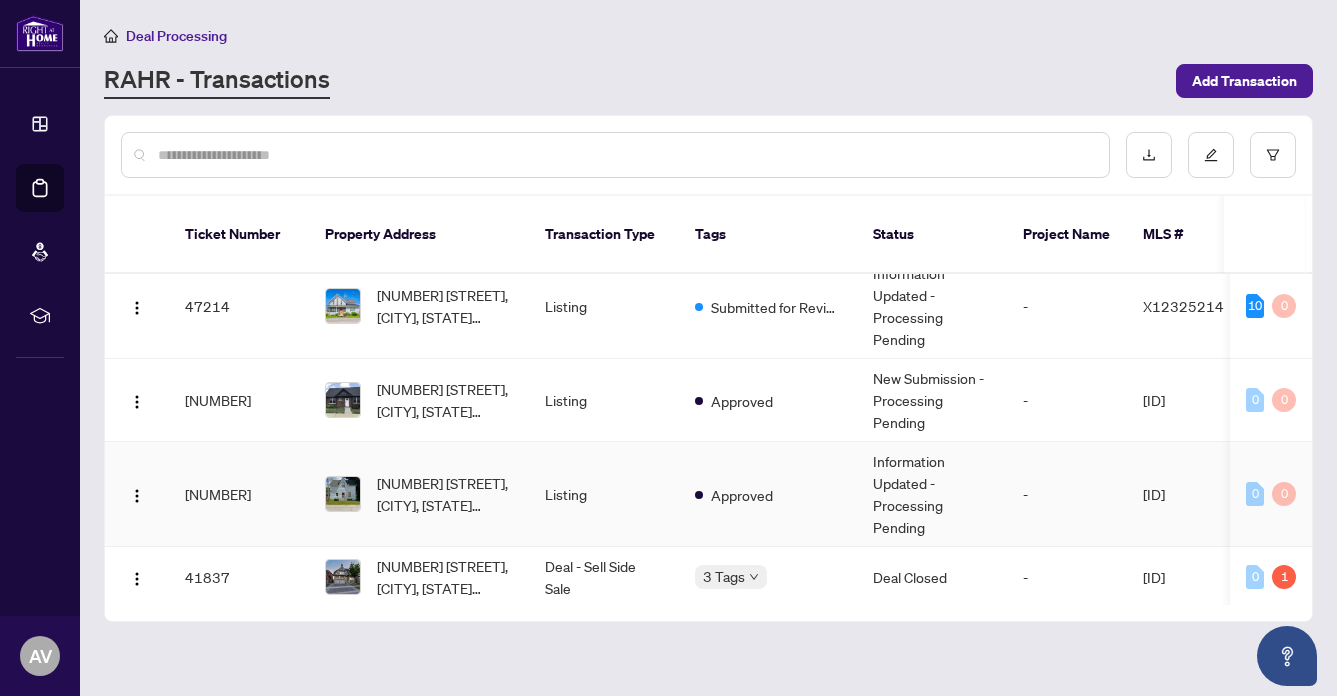scroll, scrollTop: 301, scrollLeft: 0, axis: vertical 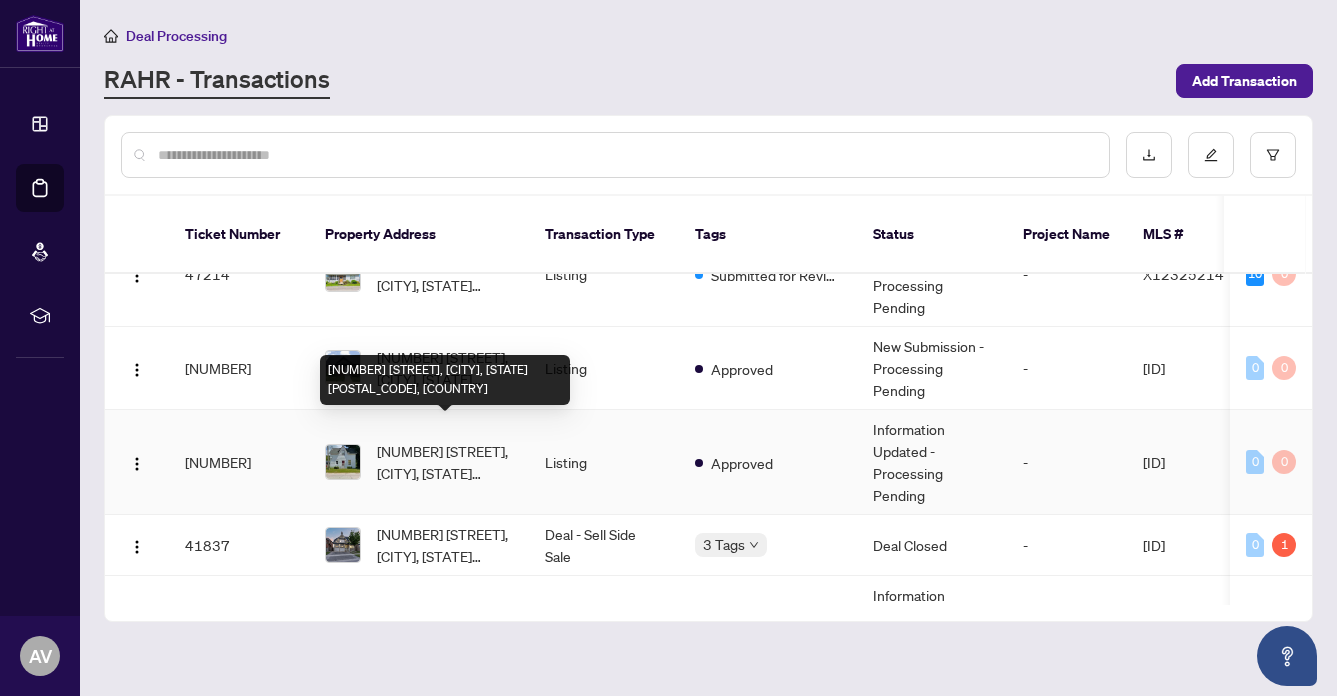 click on "[NUMBER] [STREET], [CITY], [STATE] [POSTAL_CODE], [COUNTRY]" at bounding box center [445, 462] 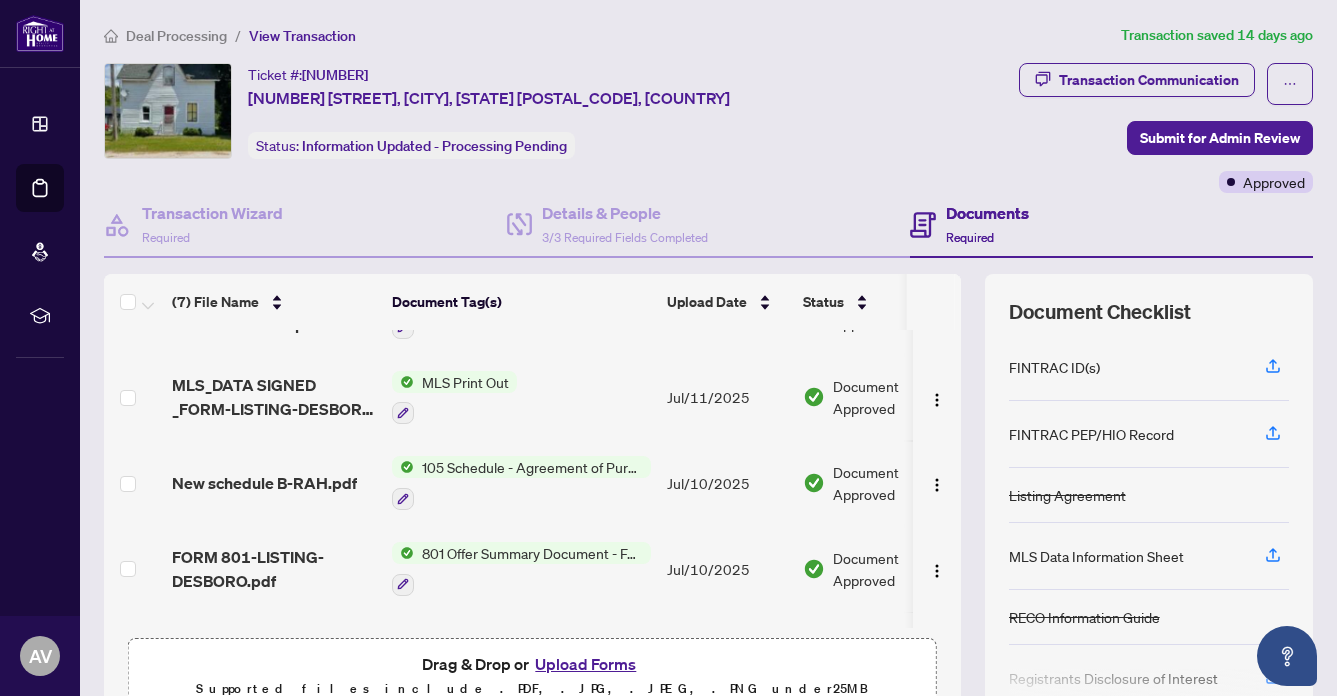 scroll, scrollTop: 302, scrollLeft: 0, axis: vertical 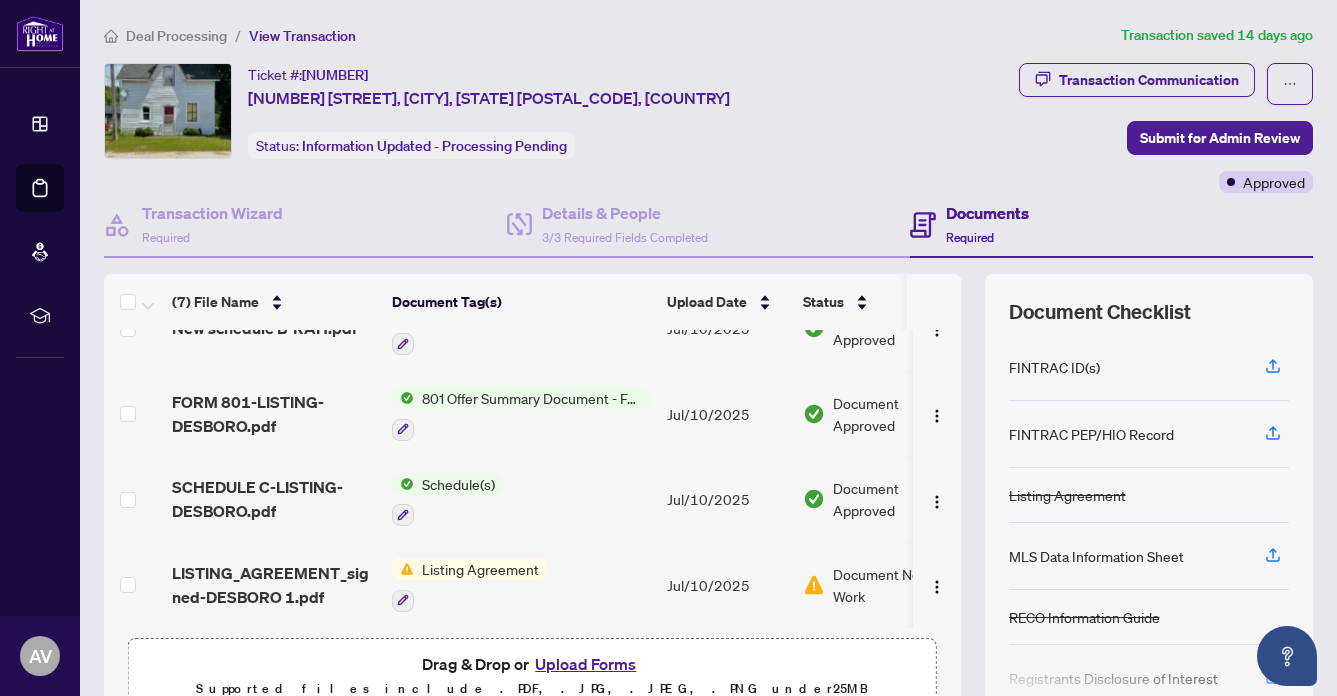 click on "Upload Forms" at bounding box center [585, 664] 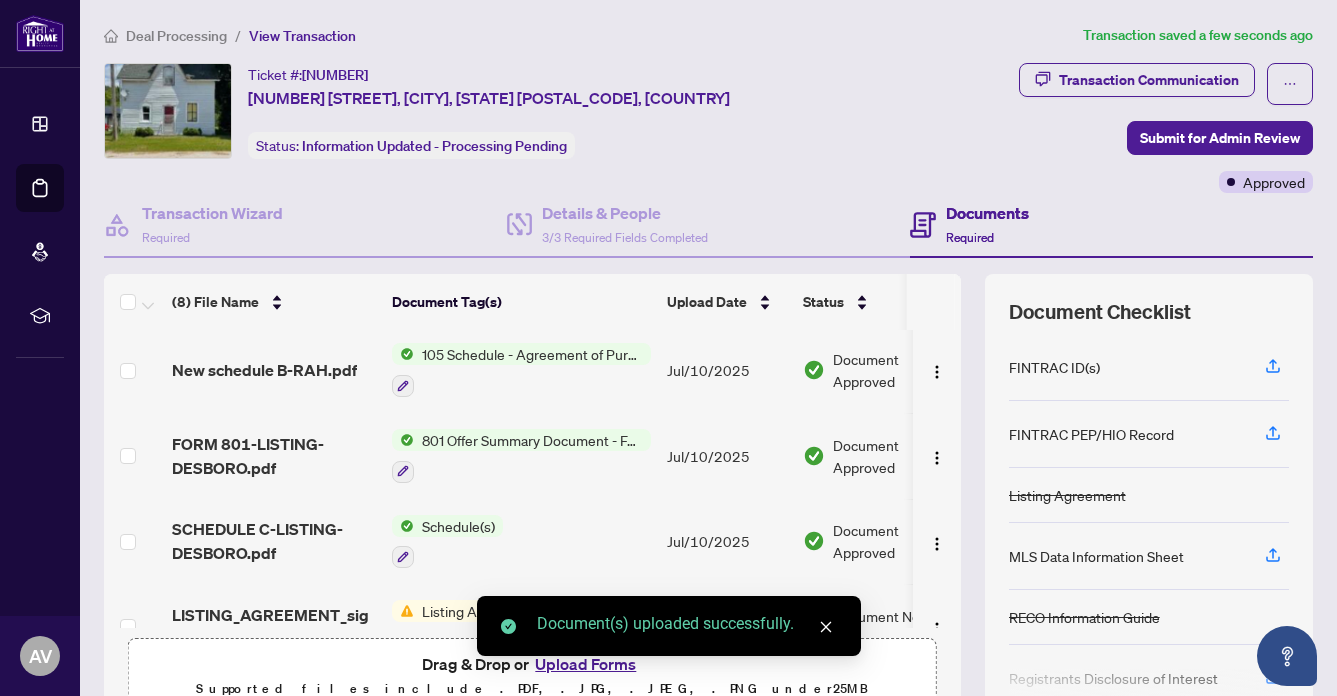 scroll, scrollTop: 382, scrollLeft: 0, axis: vertical 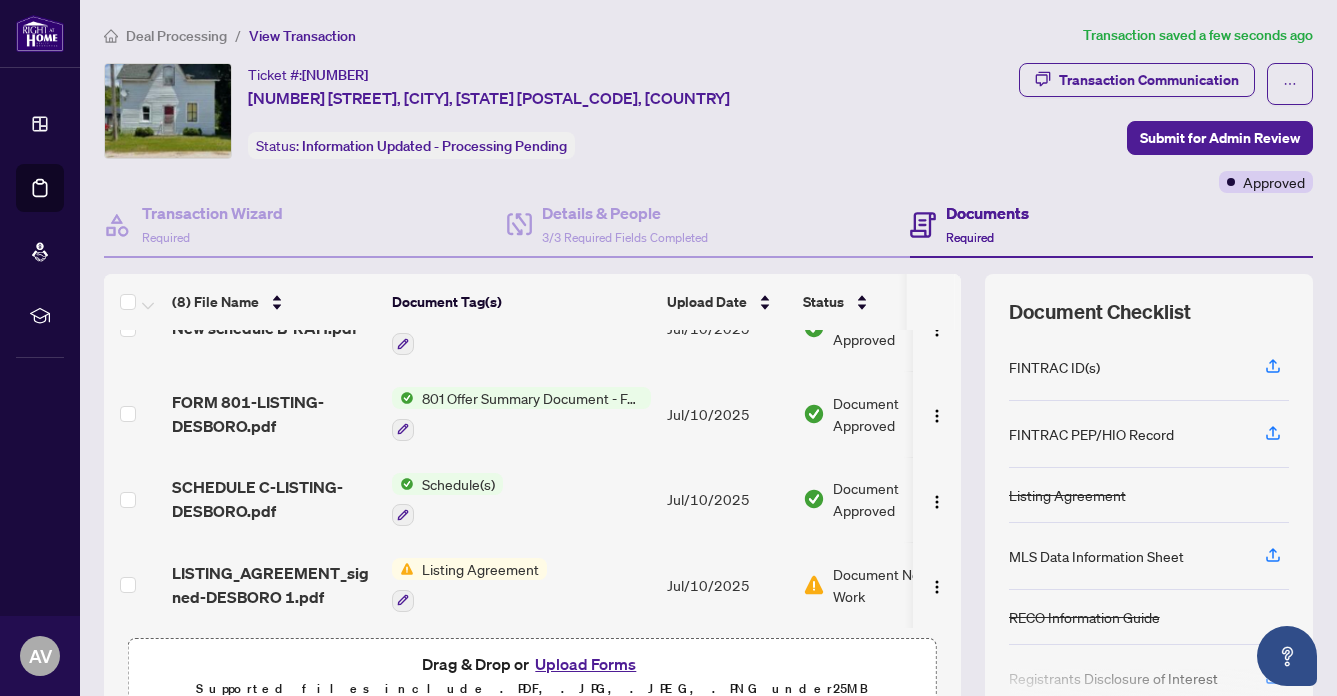click on "Upload Forms" at bounding box center (585, 664) 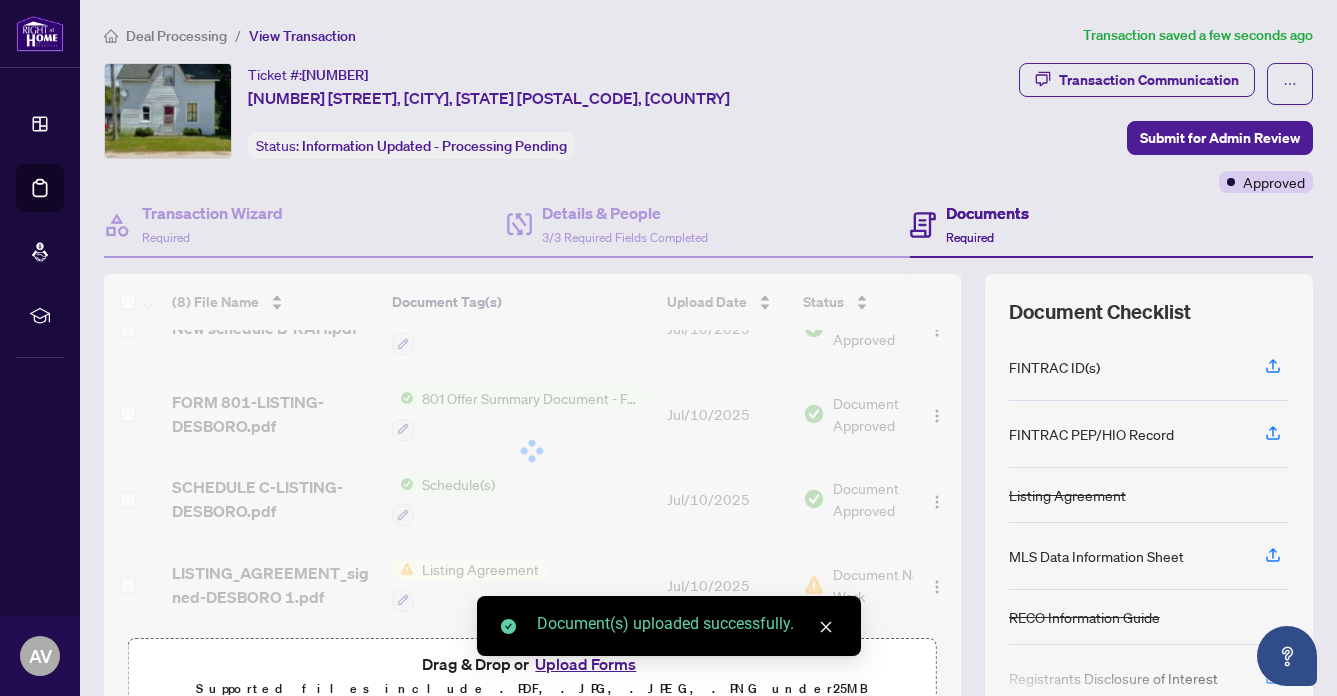 scroll, scrollTop: 462, scrollLeft: 0, axis: vertical 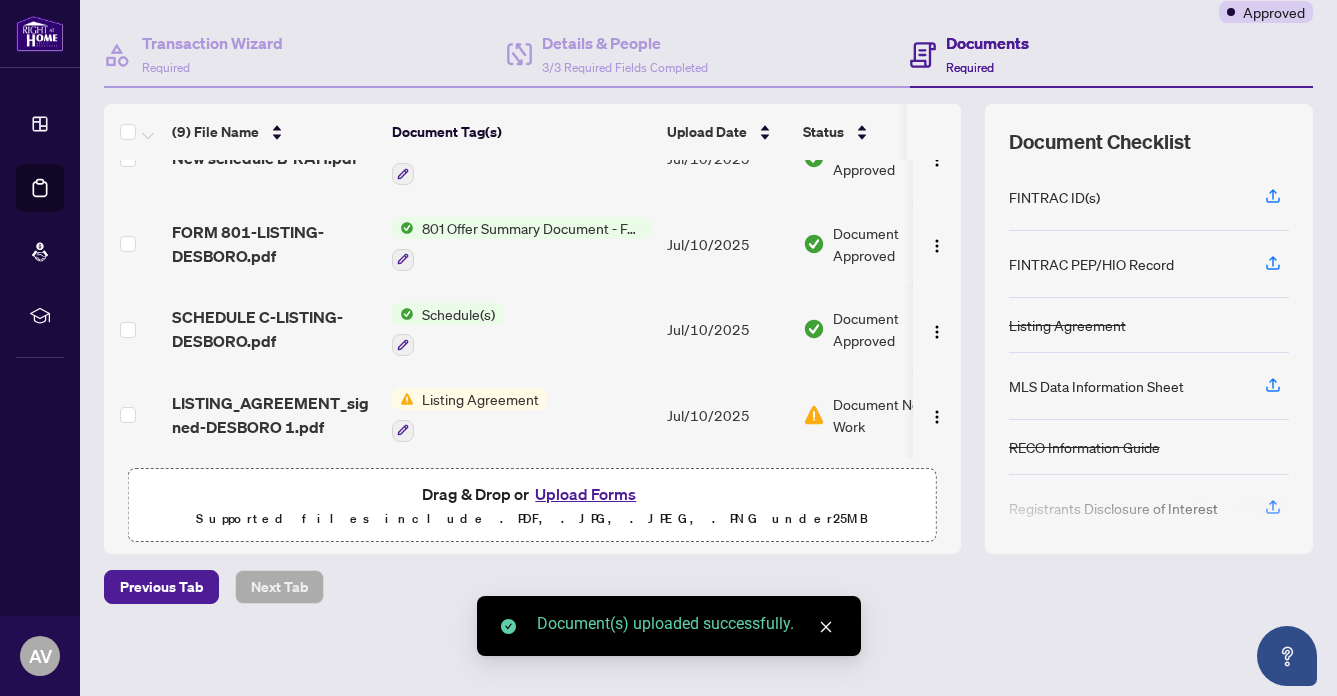 click on "Upload Forms" at bounding box center [585, 494] 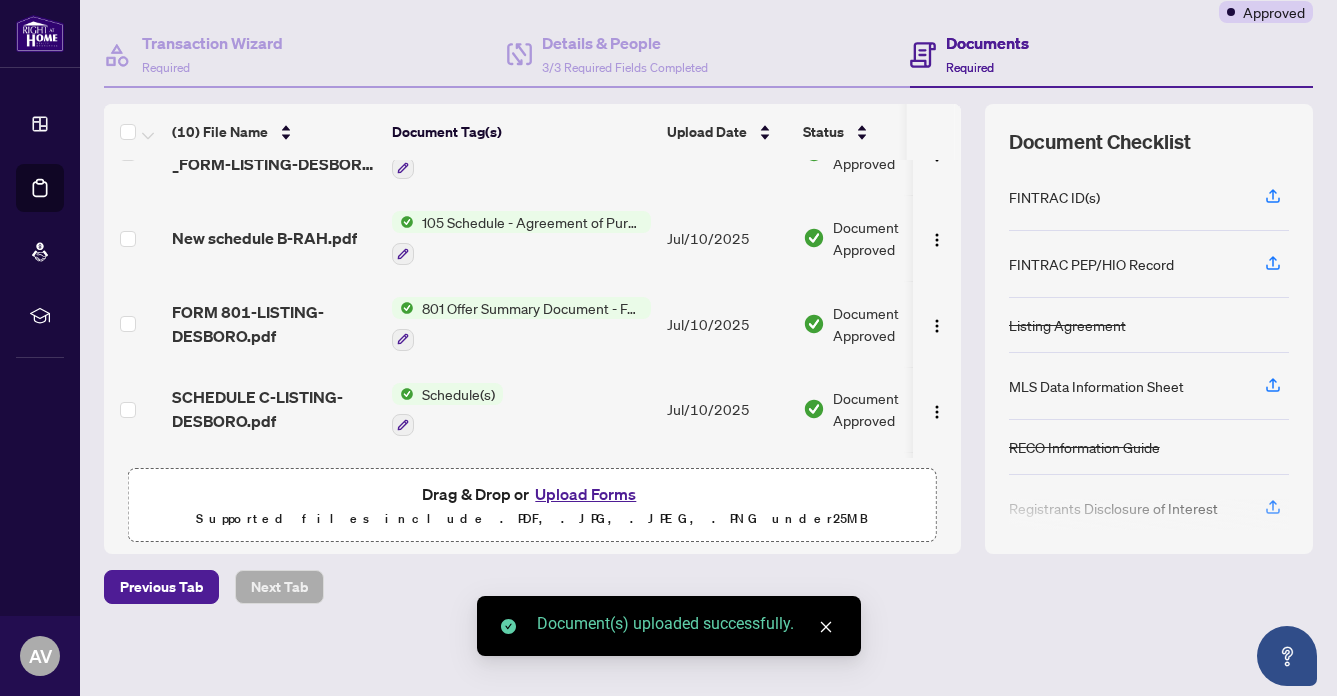 click on "Upload Forms" at bounding box center (585, 494) 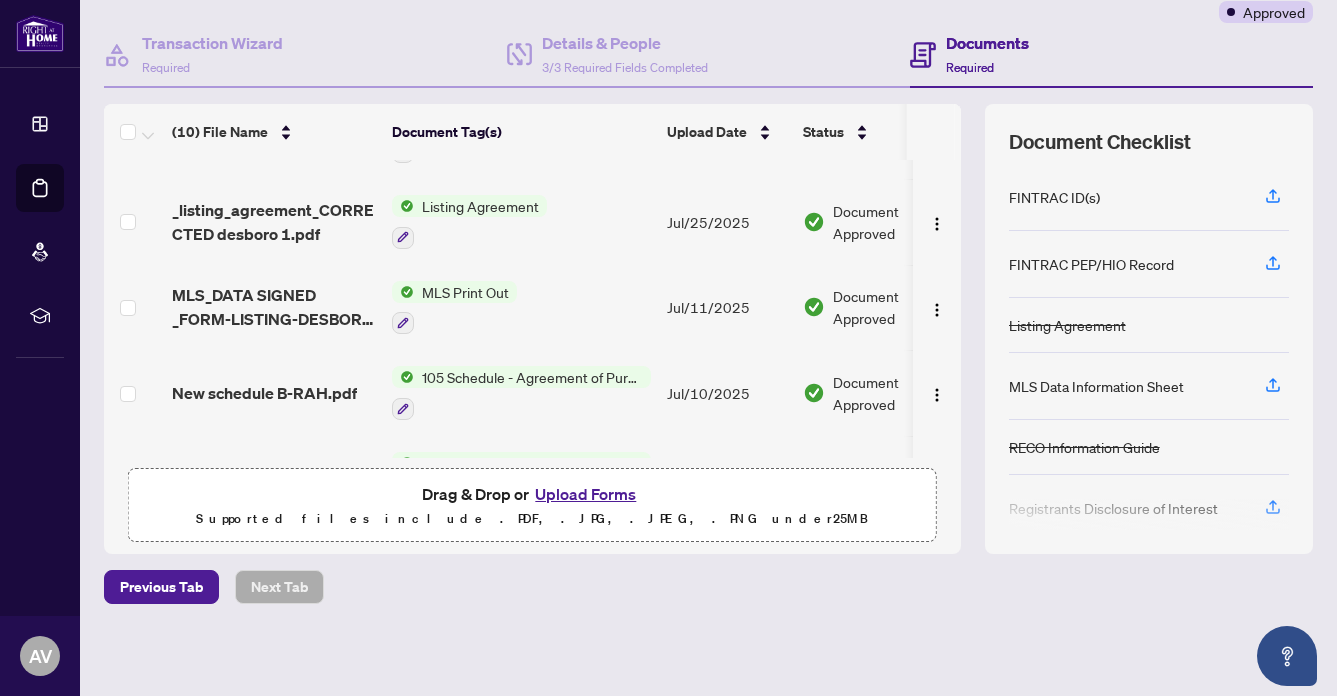 scroll, scrollTop: 0, scrollLeft: 0, axis: both 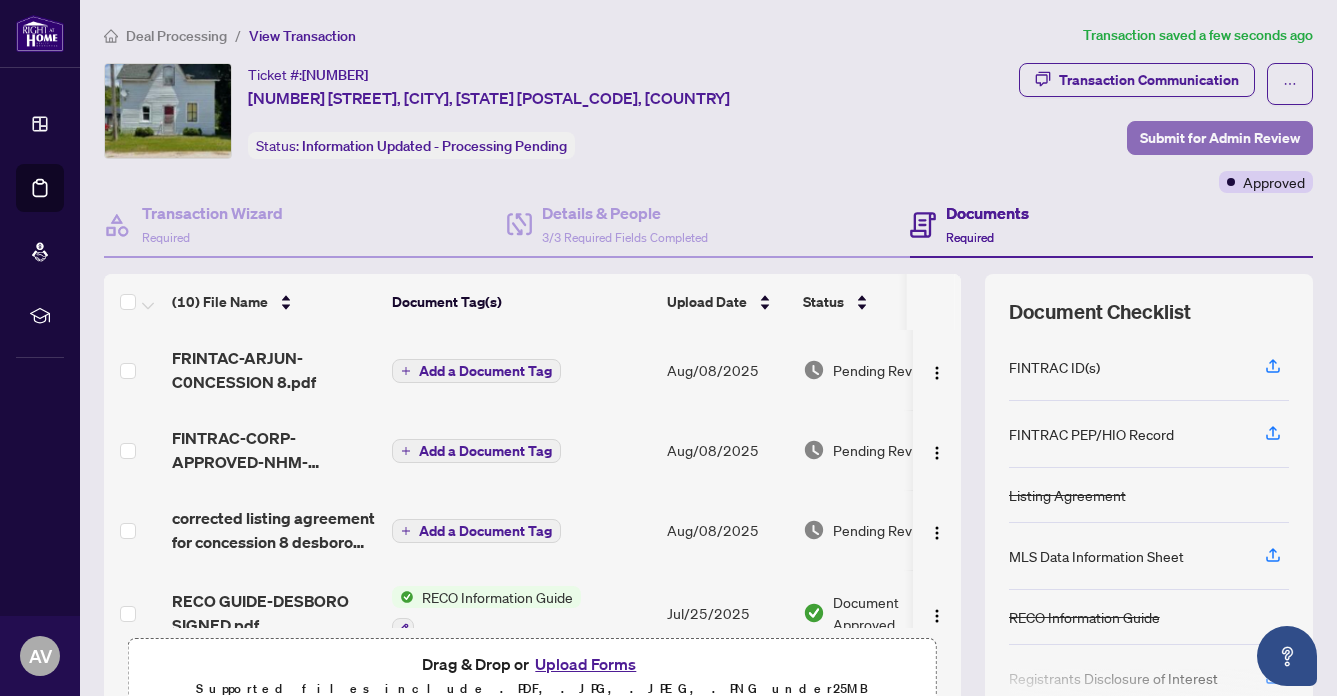 click on "Submit for Admin Review" at bounding box center [1220, 138] 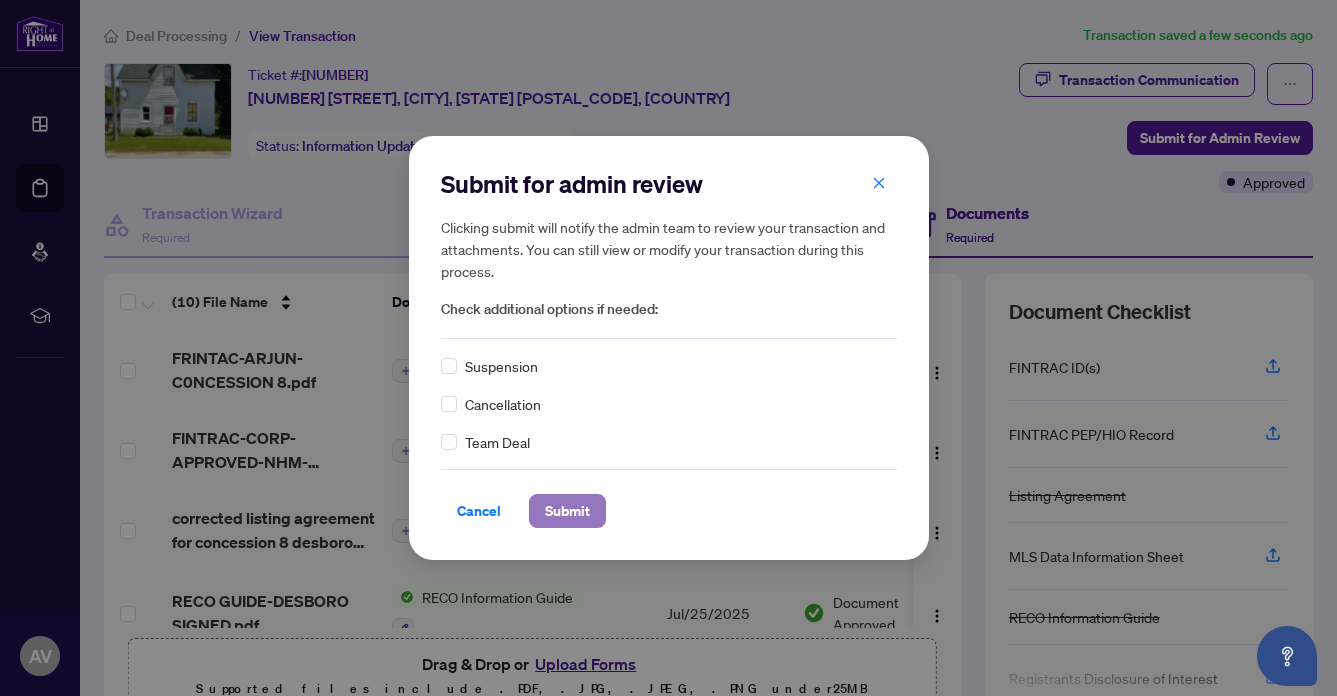 click on "Submit" at bounding box center [567, 511] 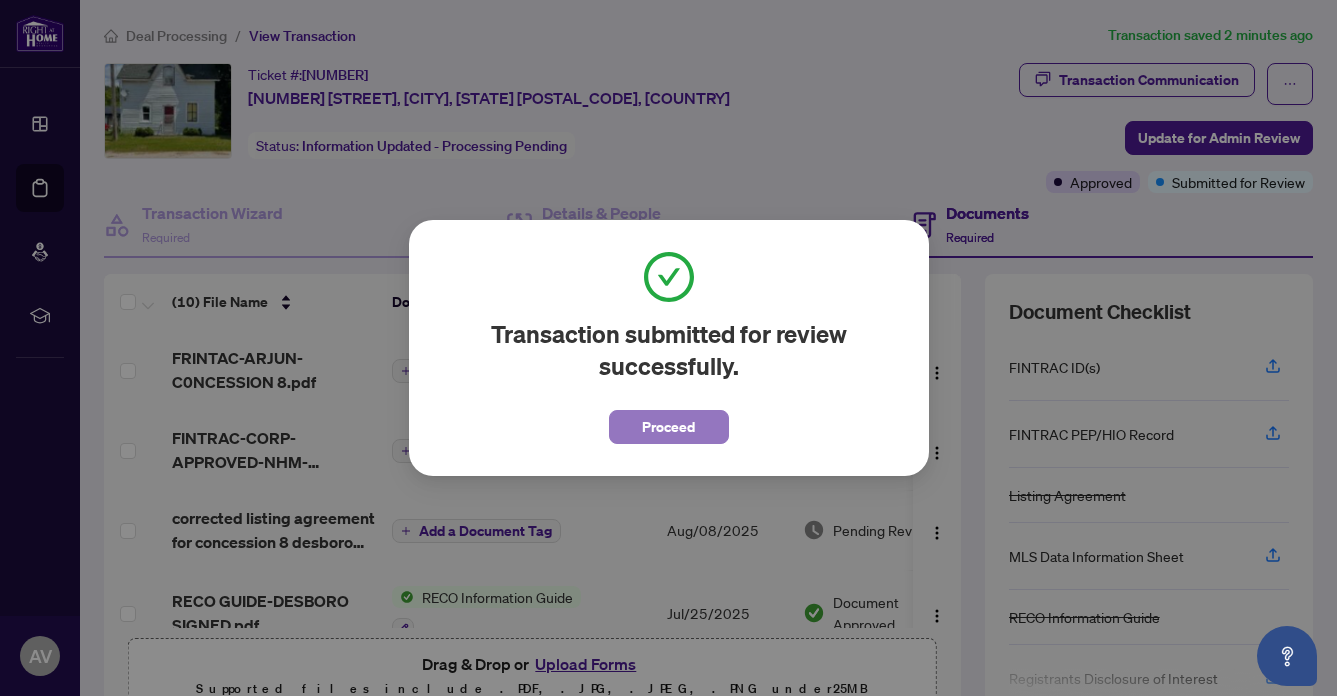 click on "Proceed" at bounding box center (669, 427) 